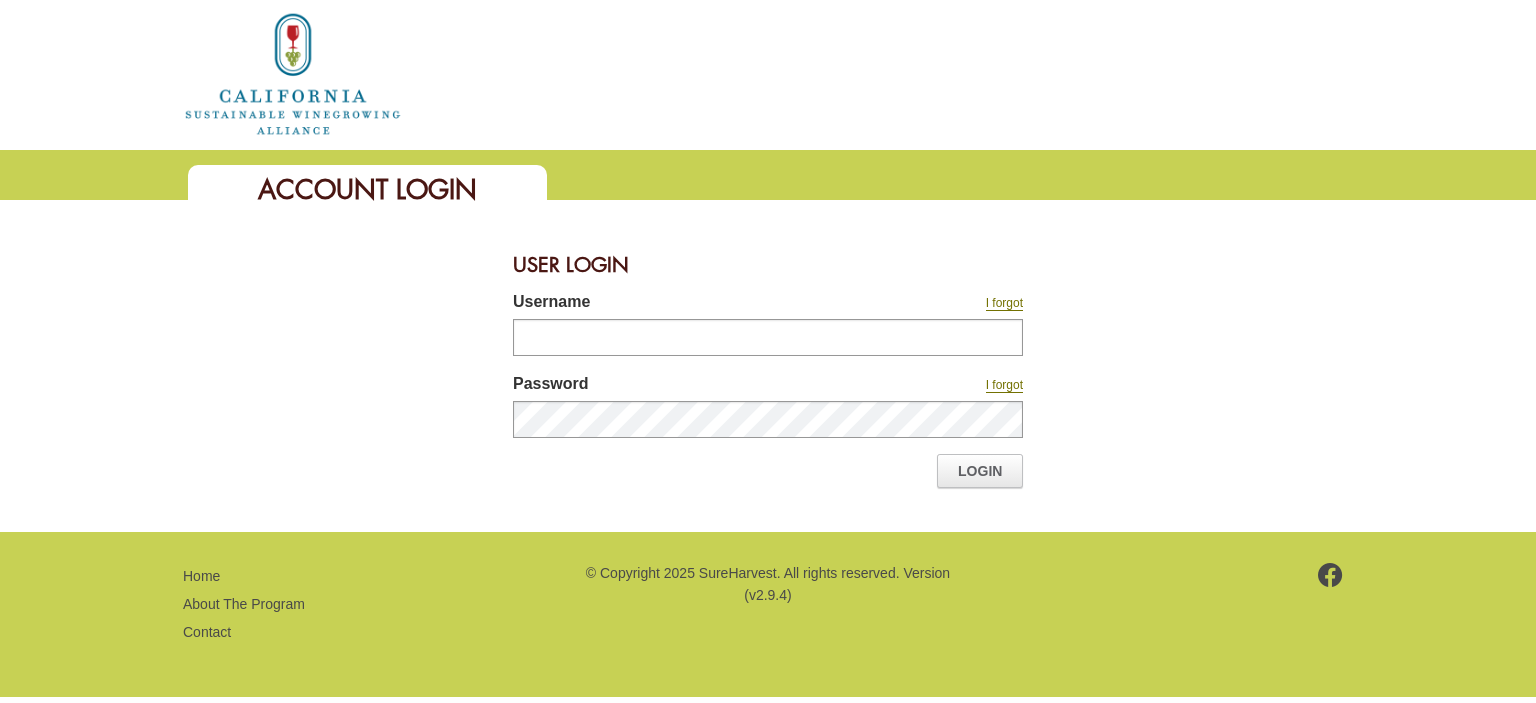 scroll, scrollTop: 0, scrollLeft: 0, axis: both 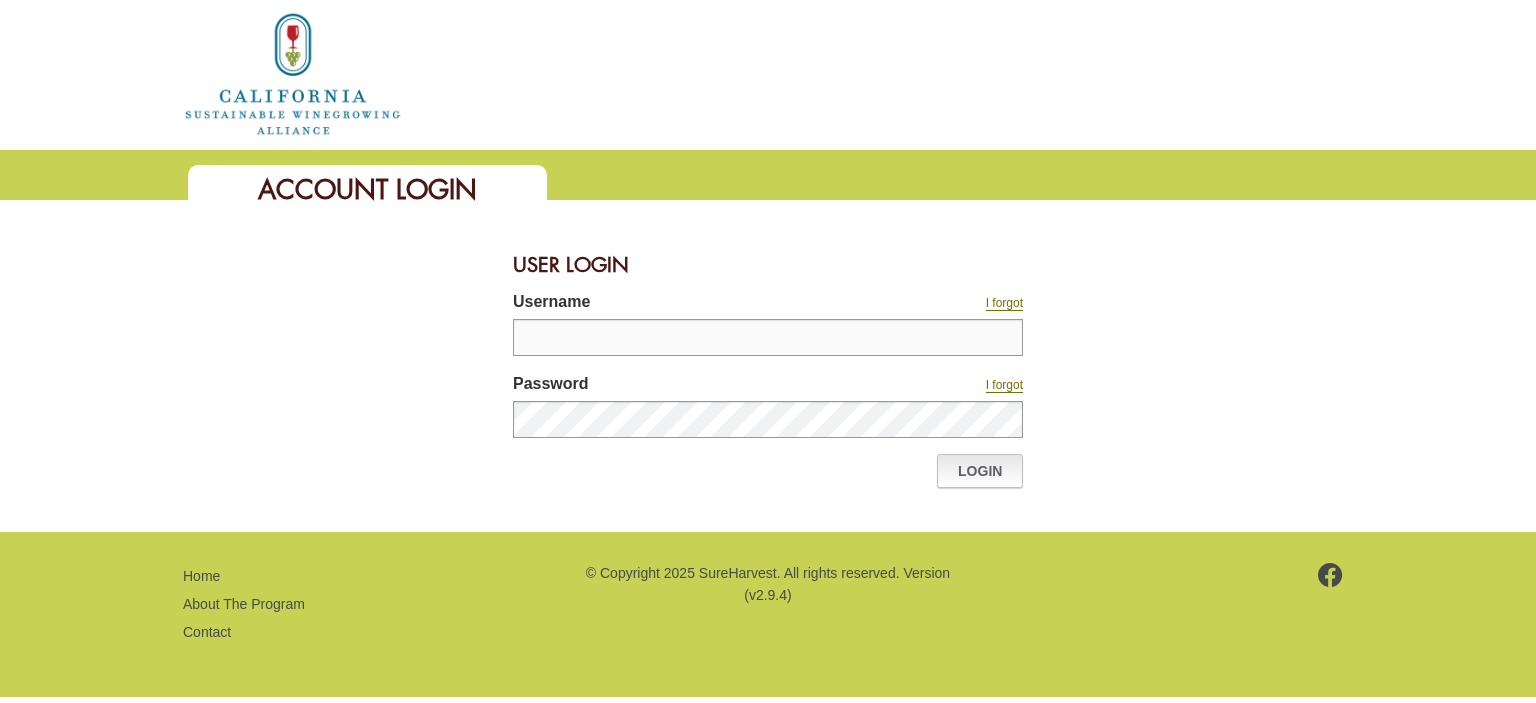 type on "********" 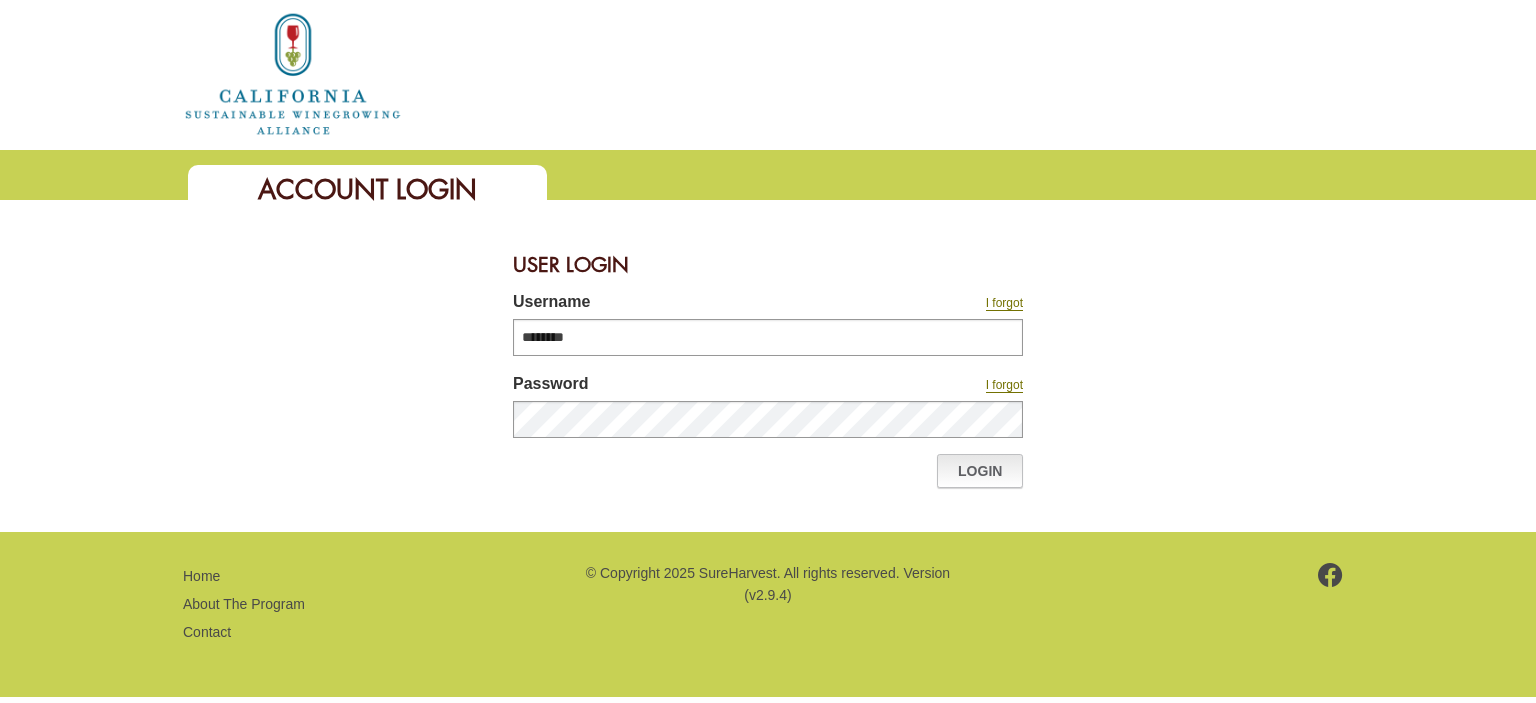 click on "Login" at bounding box center [980, 471] 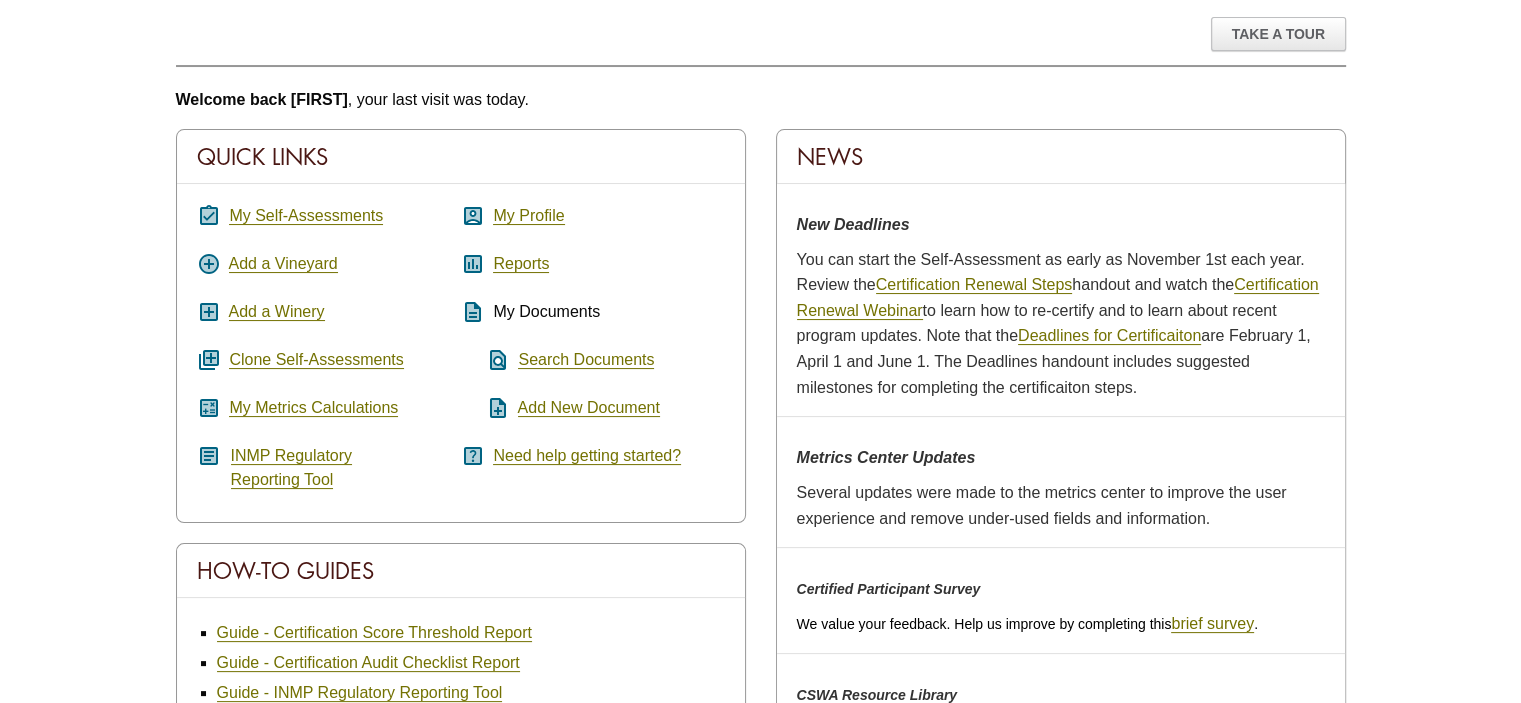 scroll, scrollTop: 19, scrollLeft: 0, axis: vertical 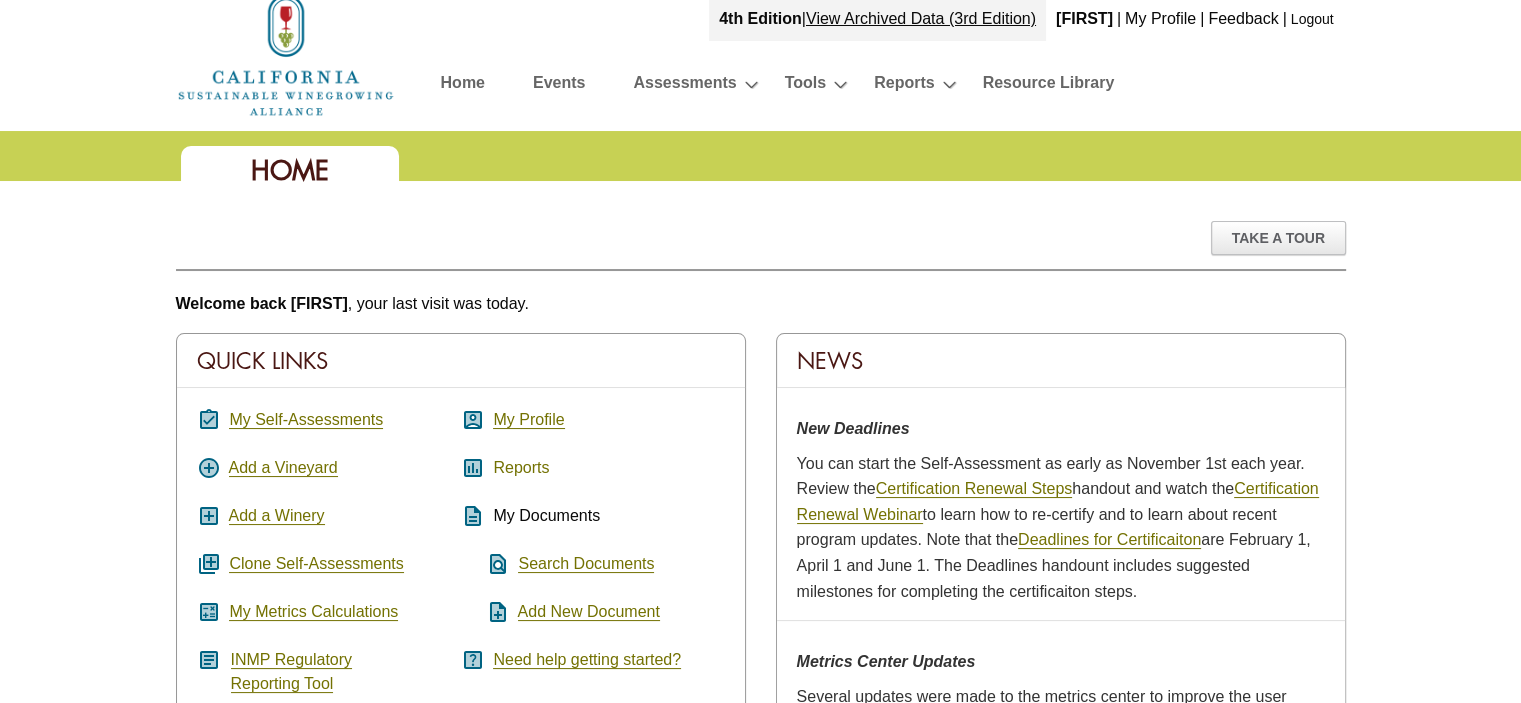 click on "Reports" at bounding box center [521, 468] 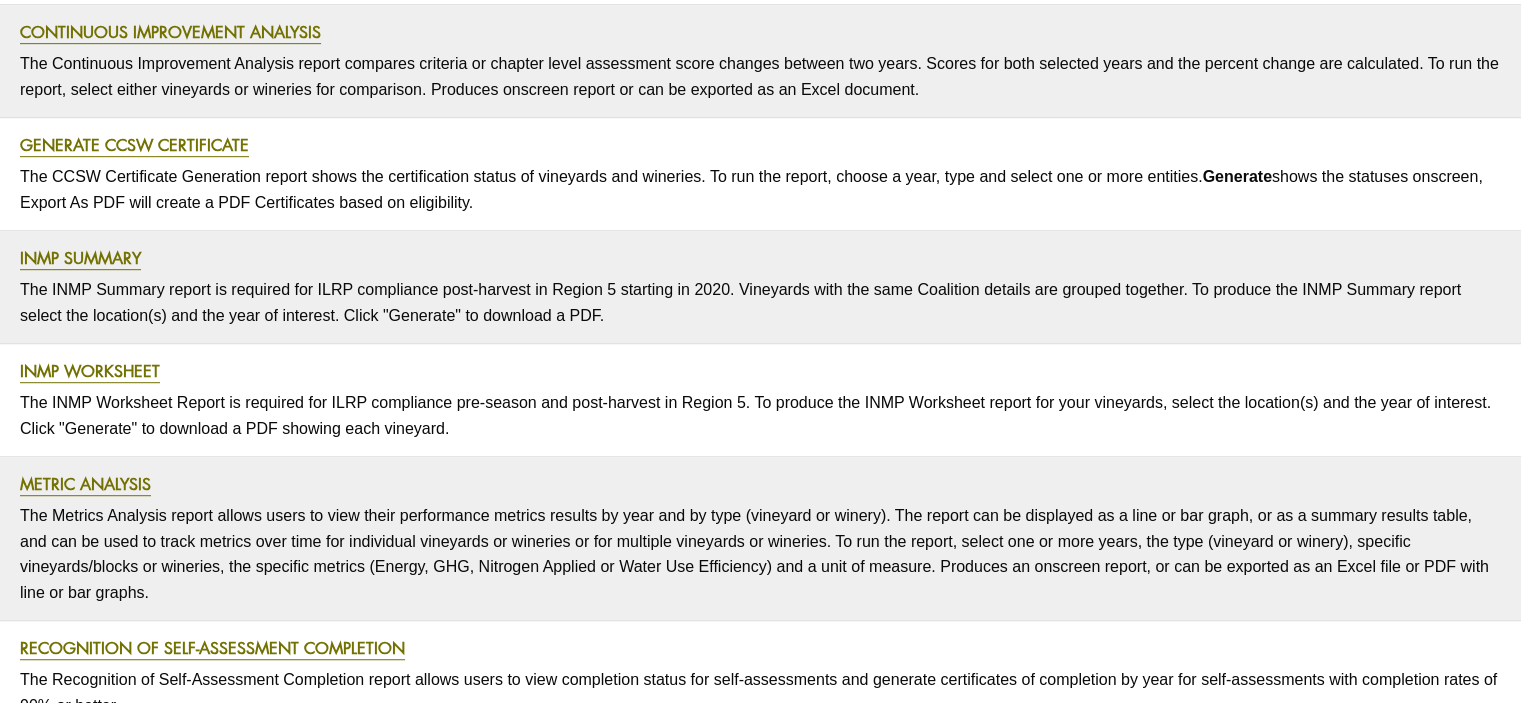 scroll, scrollTop: 1125, scrollLeft: 0, axis: vertical 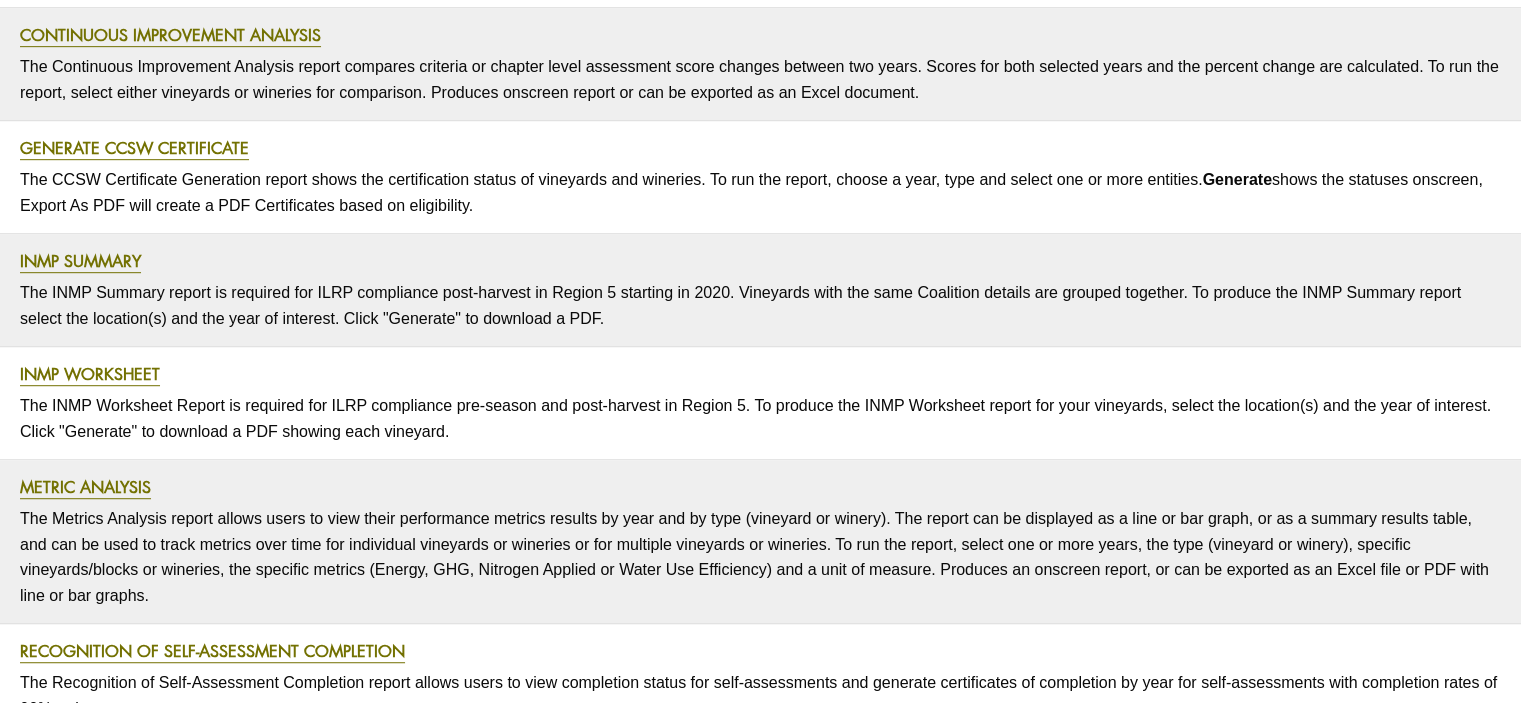 click on "Generate CCSW Certificate" at bounding box center (760, 146) 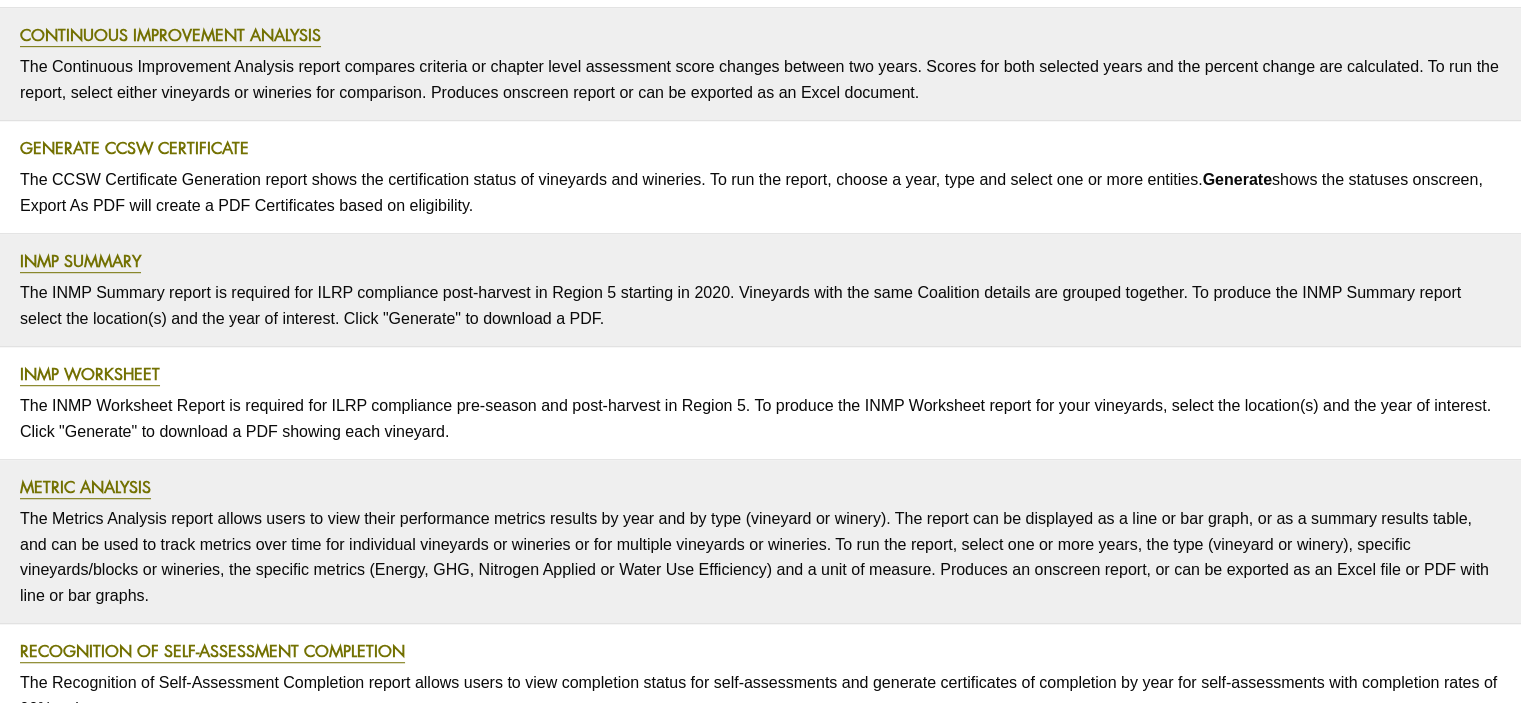 click on "Generate CCSW Certificate" at bounding box center (134, 148) 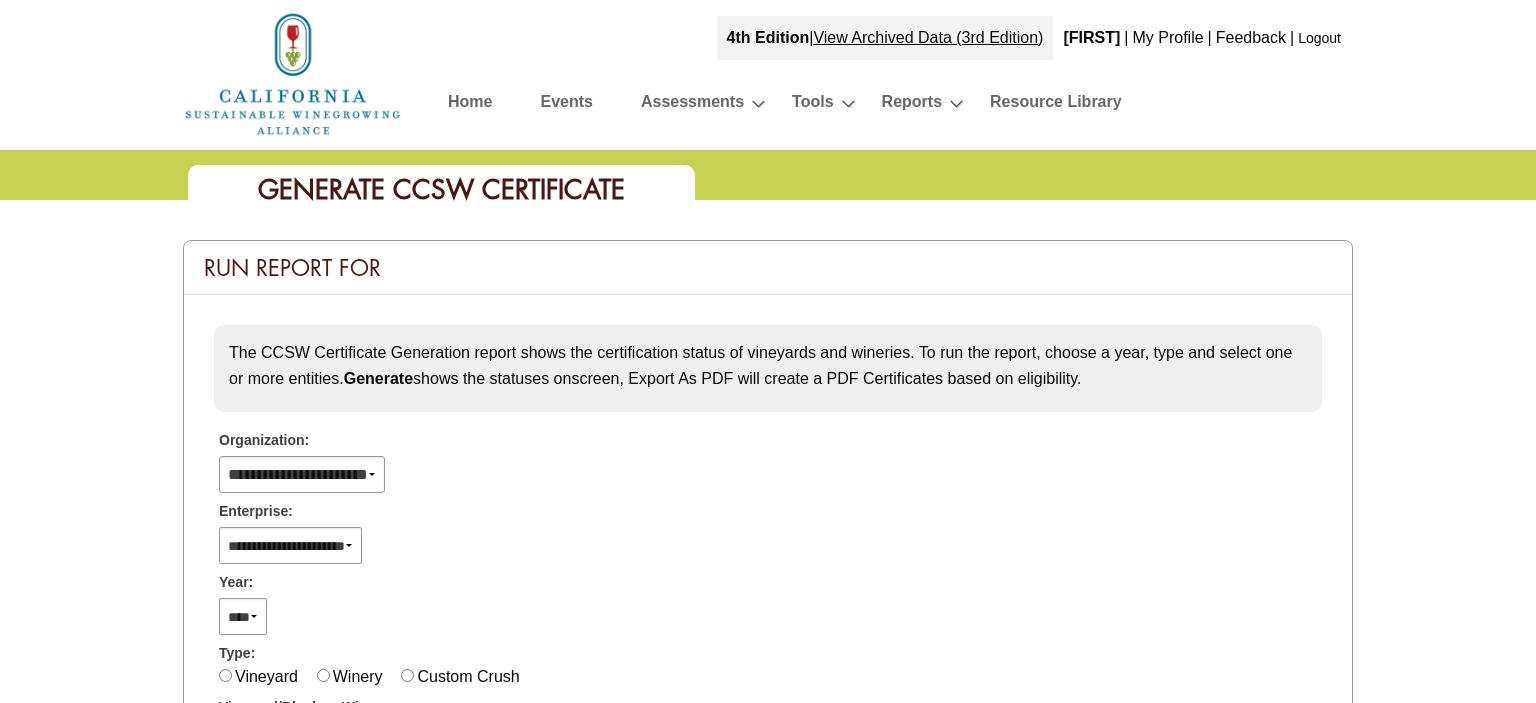 select 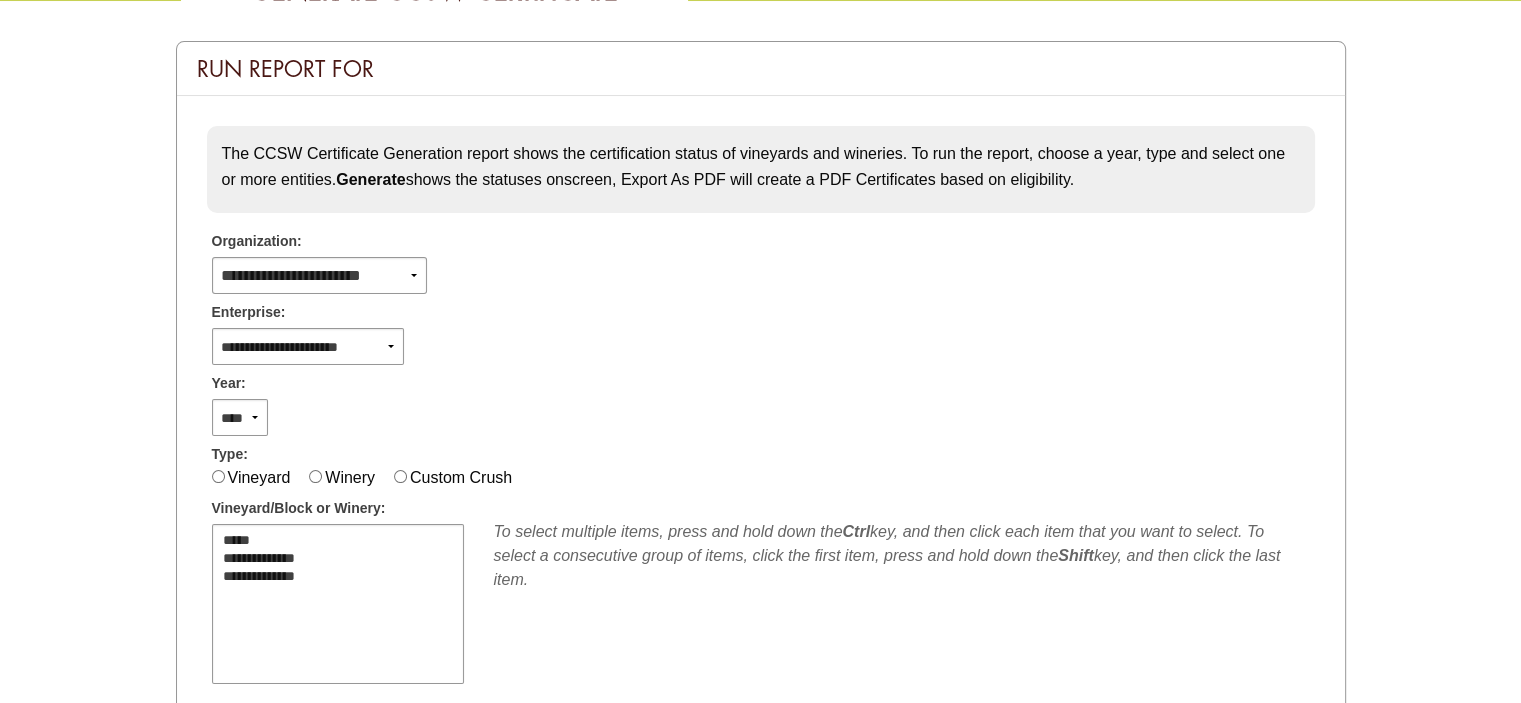 scroll, scrollTop: 200, scrollLeft: 0, axis: vertical 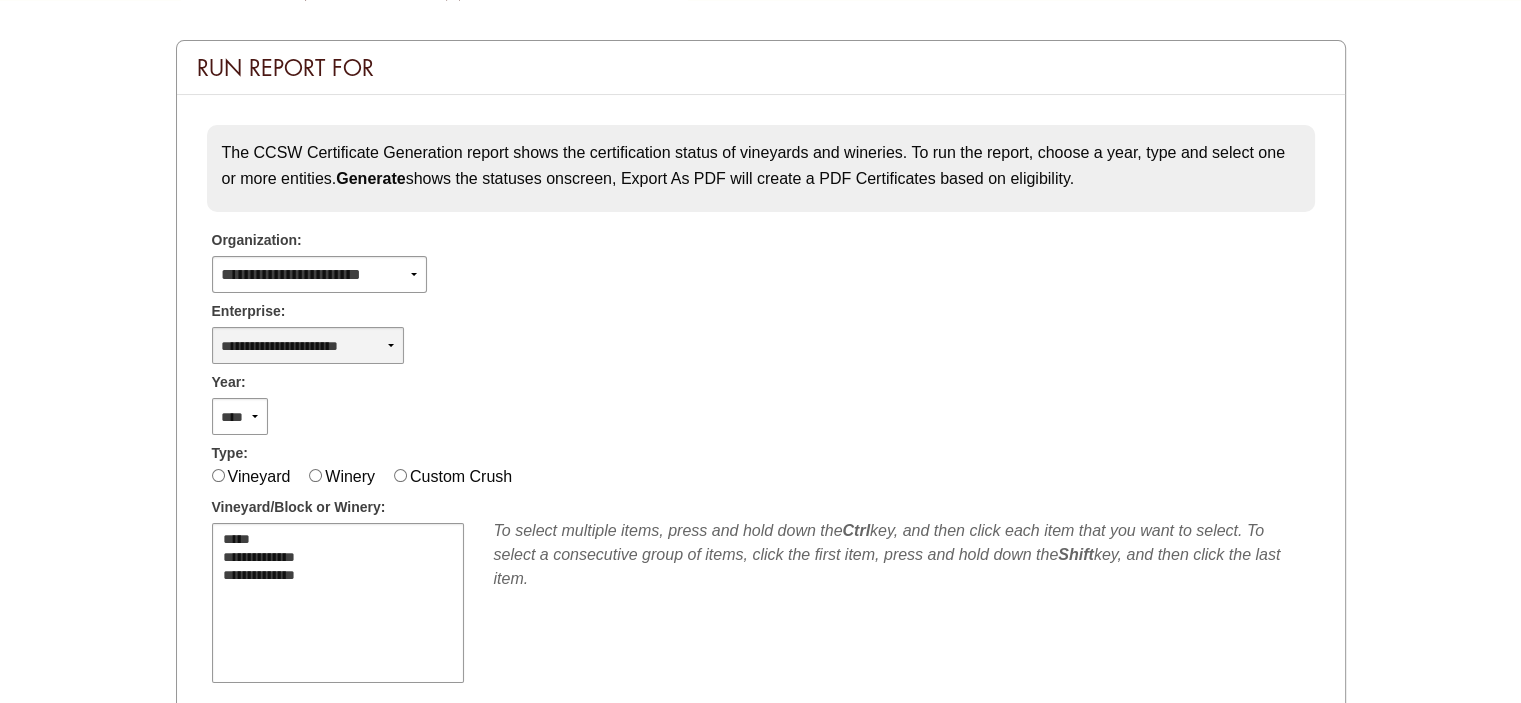 click on "**********" at bounding box center [308, 345] 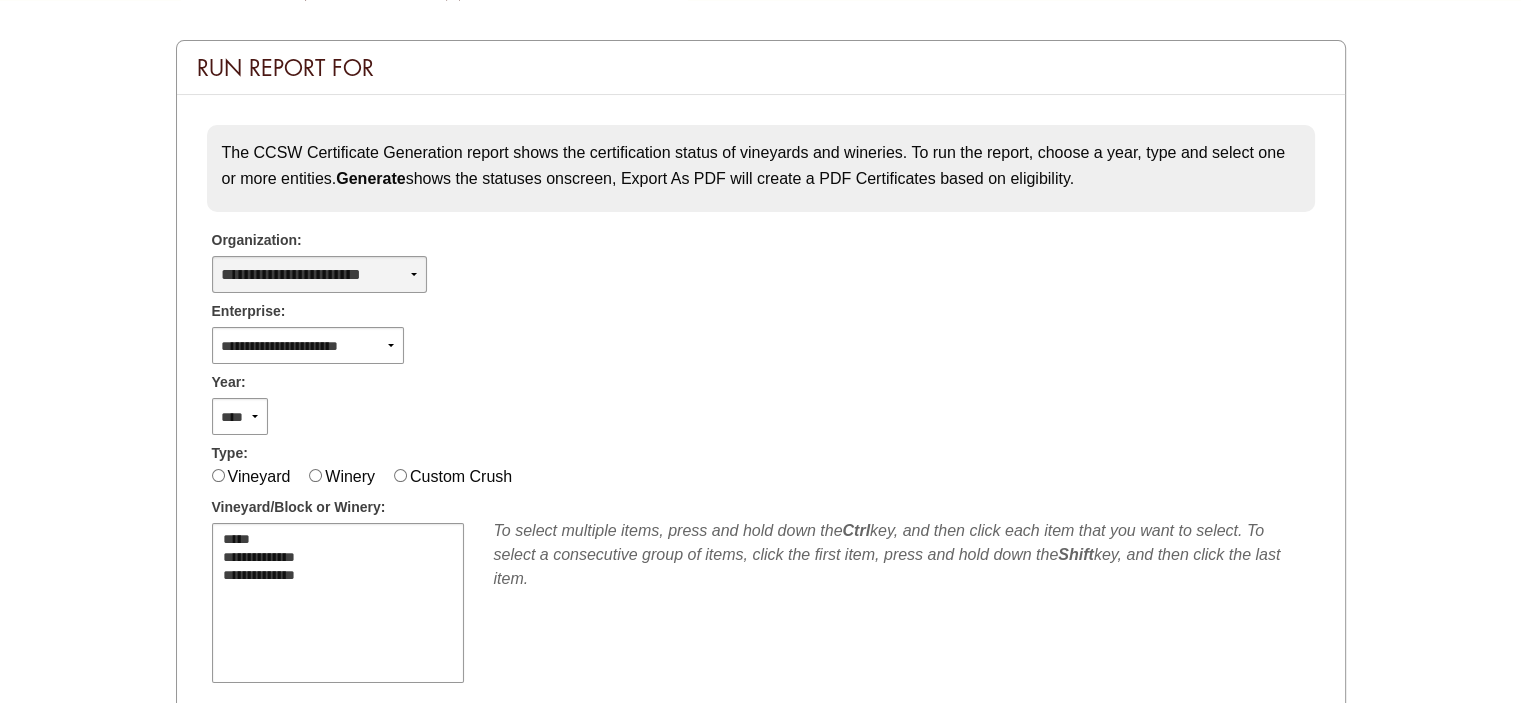 click on "**********" at bounding box center [319, 274] 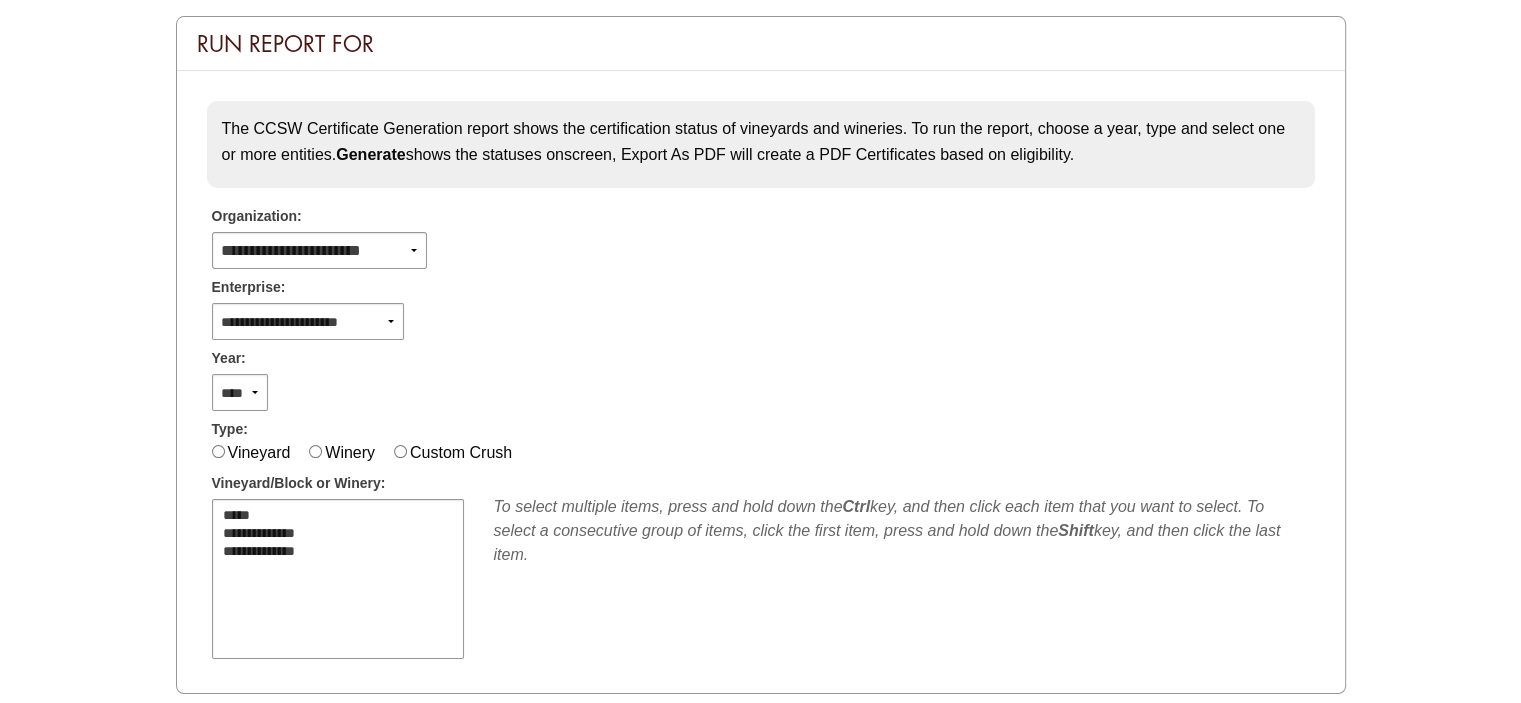 scroll, scrollTop: 400, scrollLeft: 0, axis: vertical 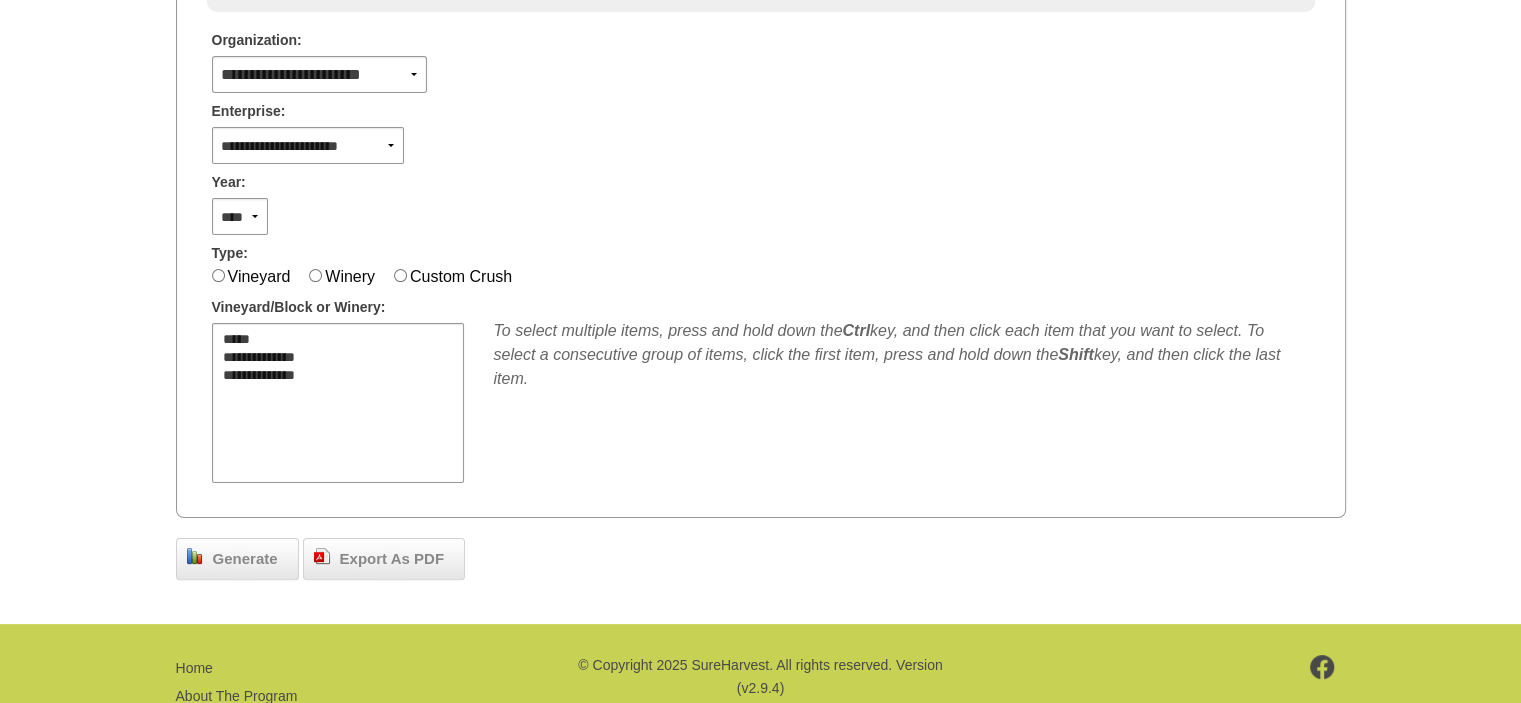click on "Winery" at bounding box center [350, 276] 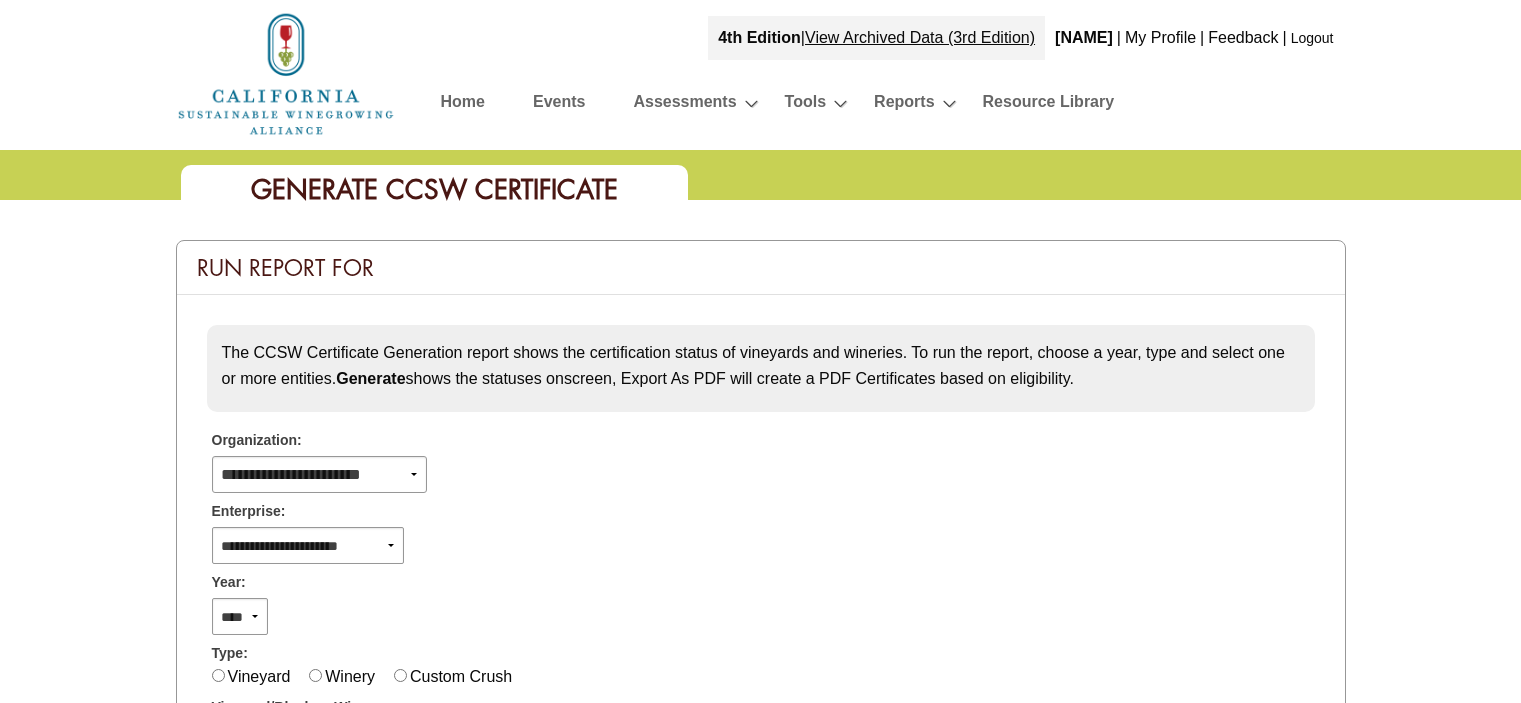 scroll, scrollTop: 400, scrollLeft: 0, axis: vertical 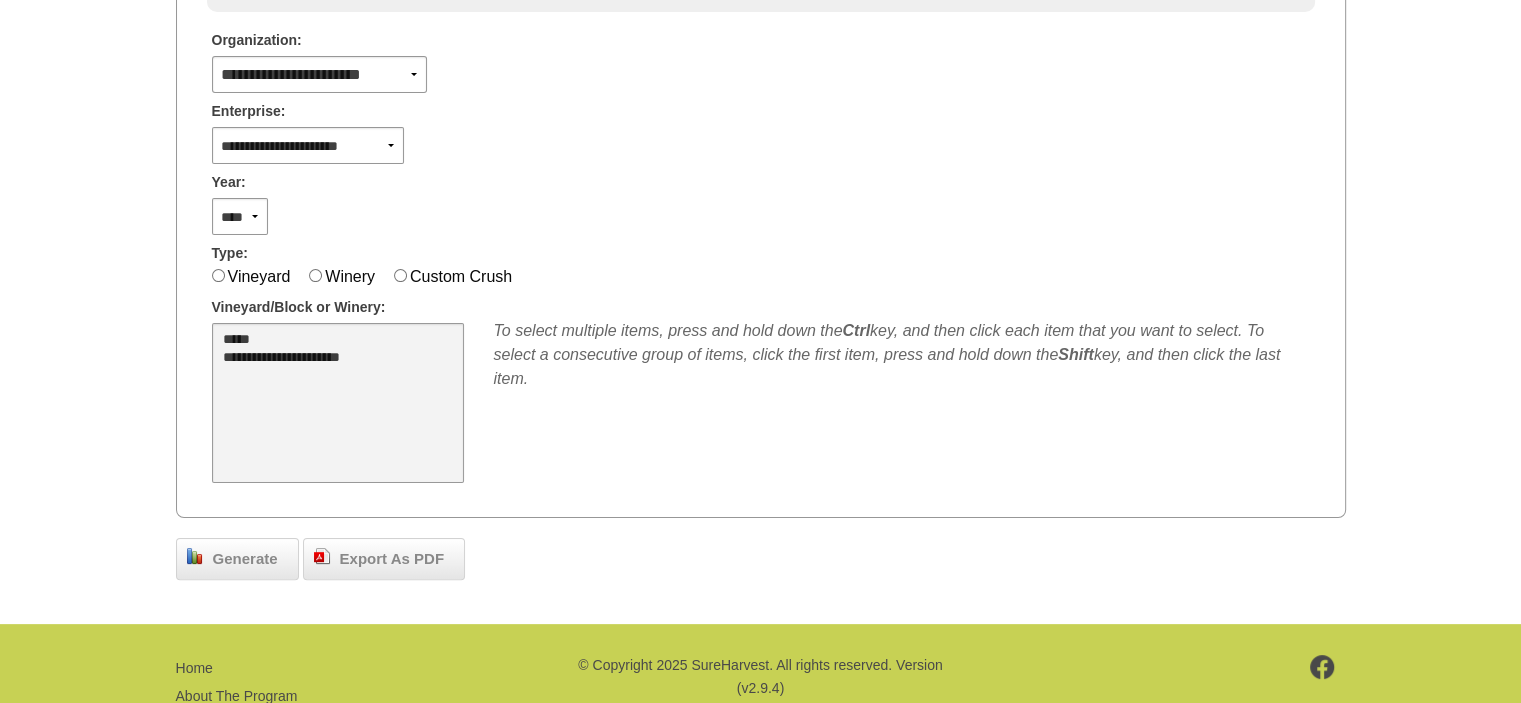 select on "****" 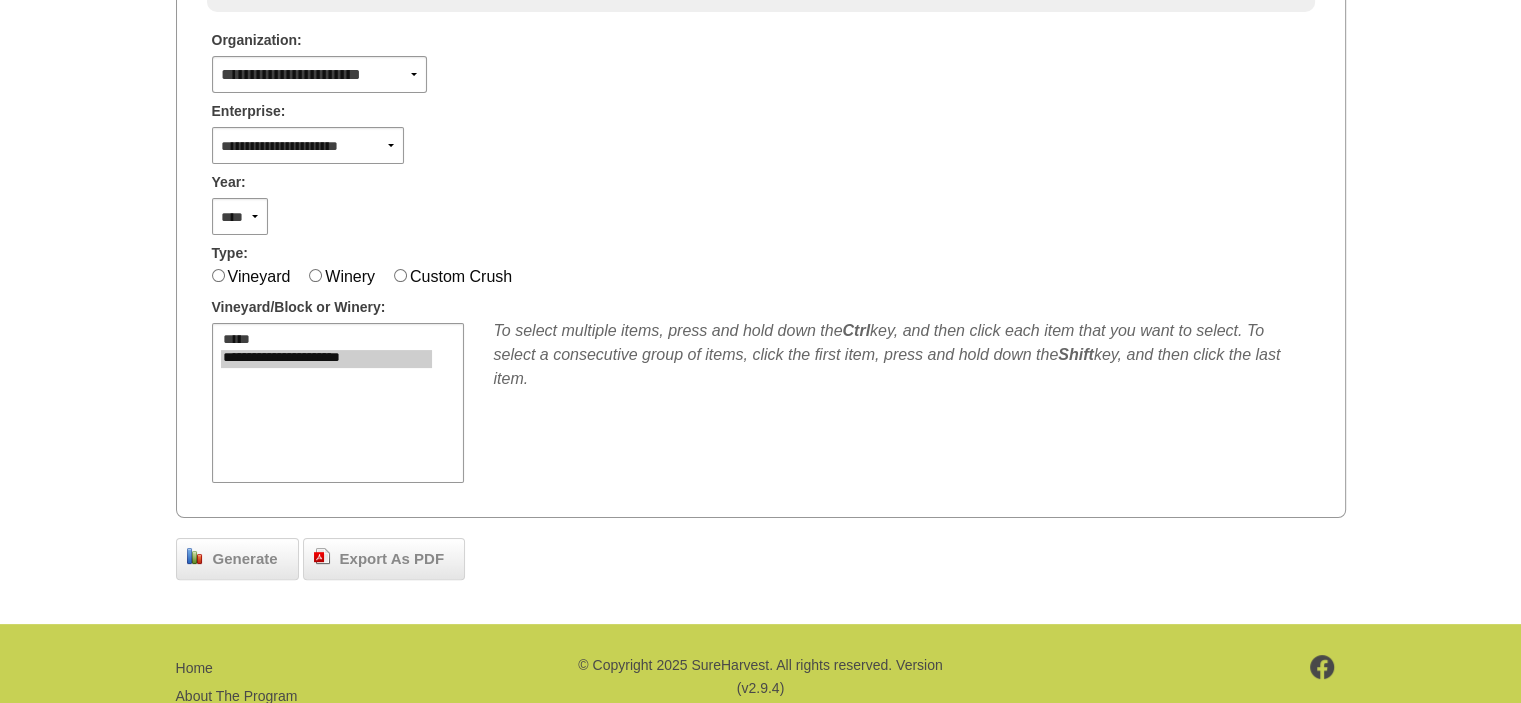 click on "Vineyard" at bounding box center [259, 276] 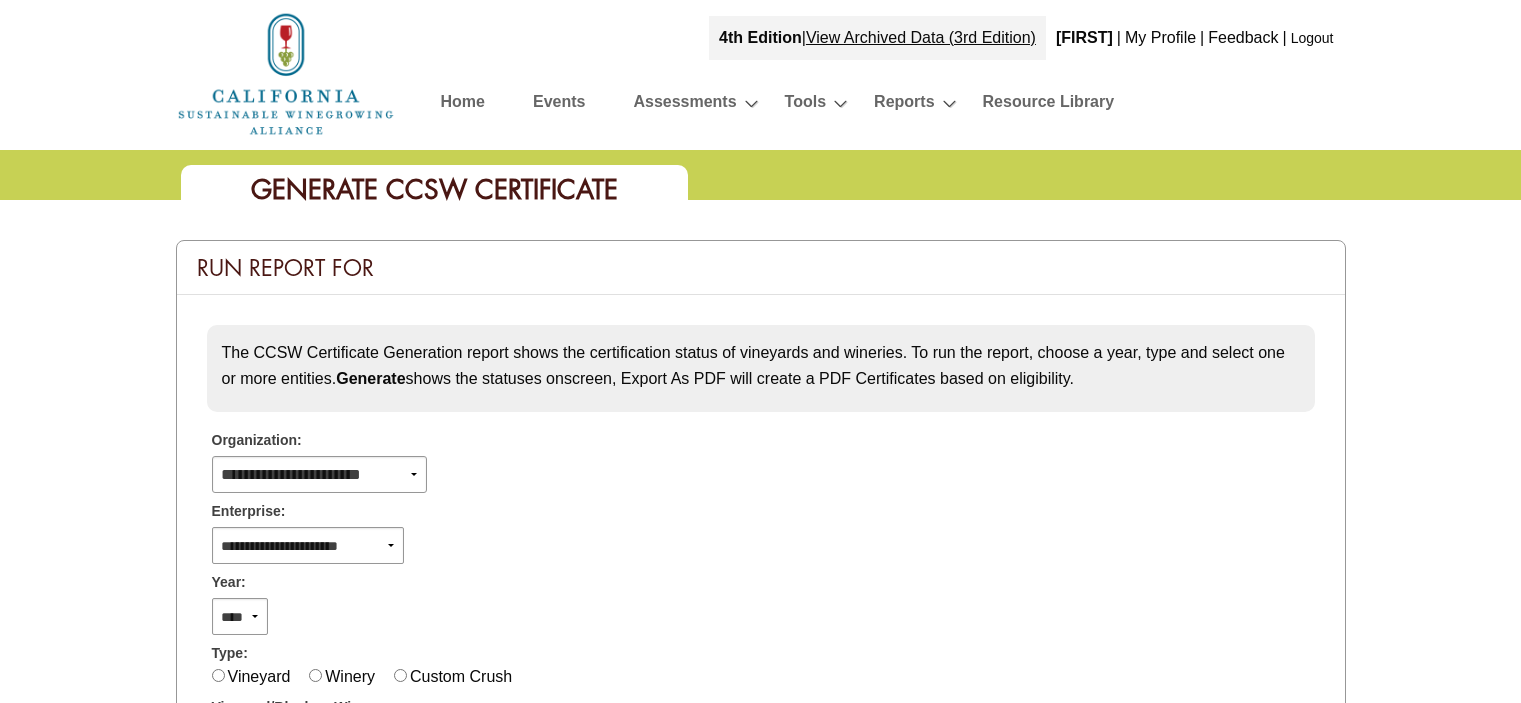 scroll, scrollTop: 400, scrollLeft: 0, axis: vertical 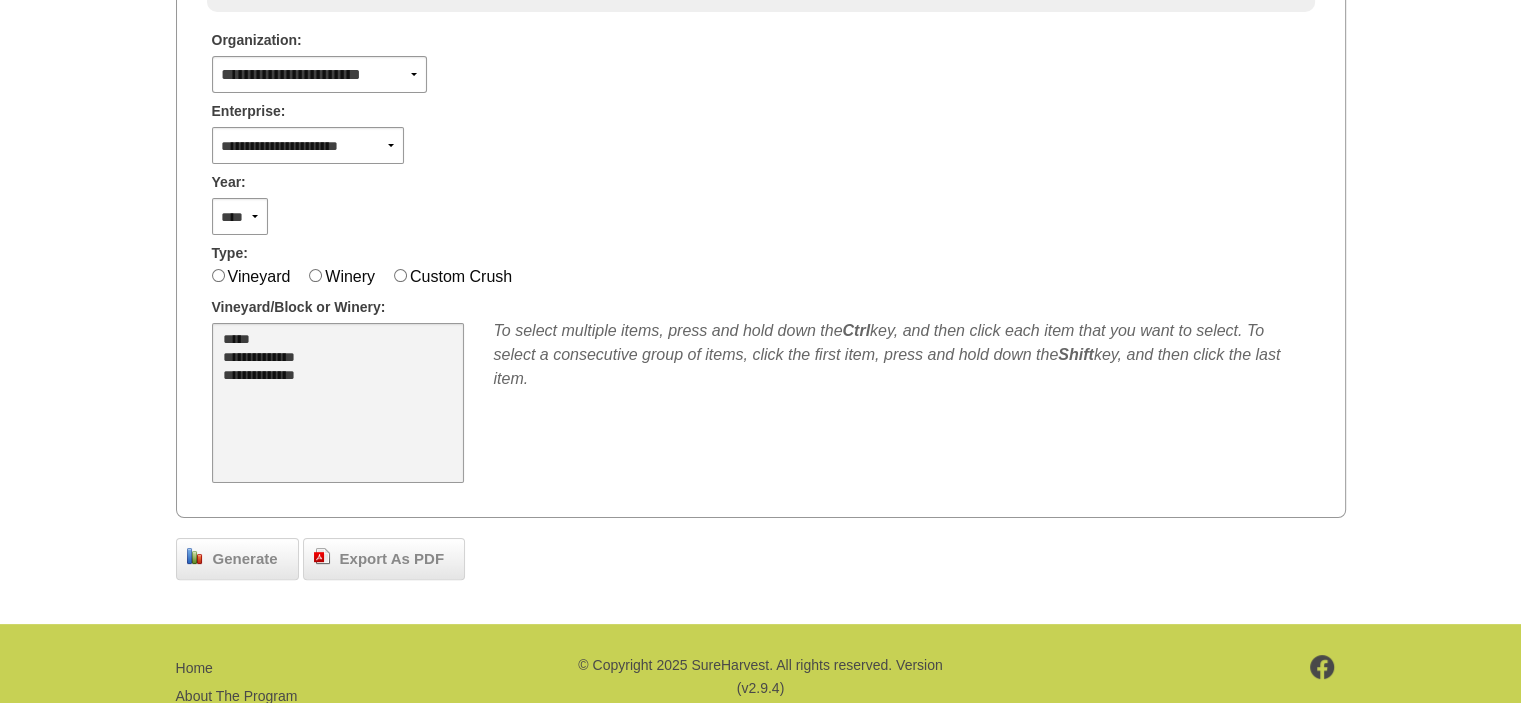 click on "**********" at bounding box center (326, 359) 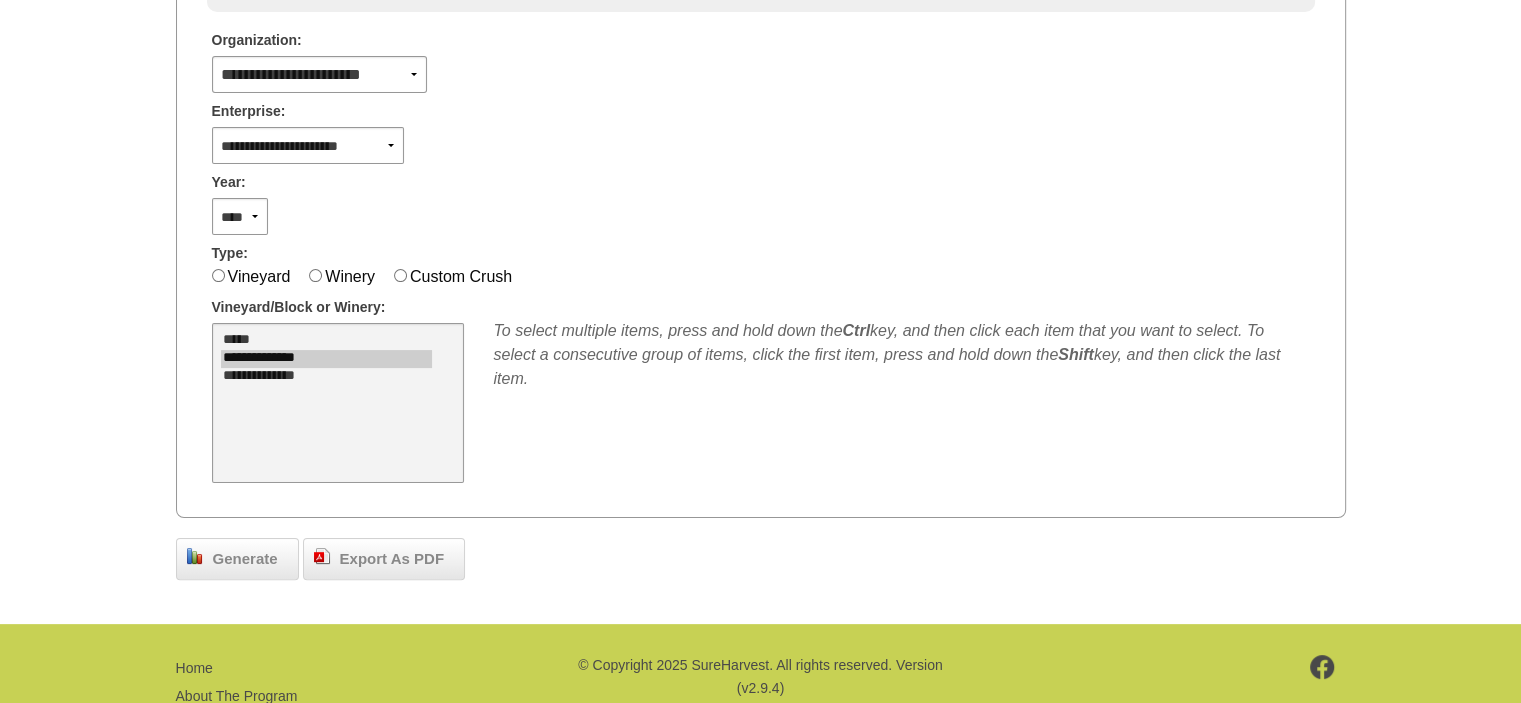 select on "****" 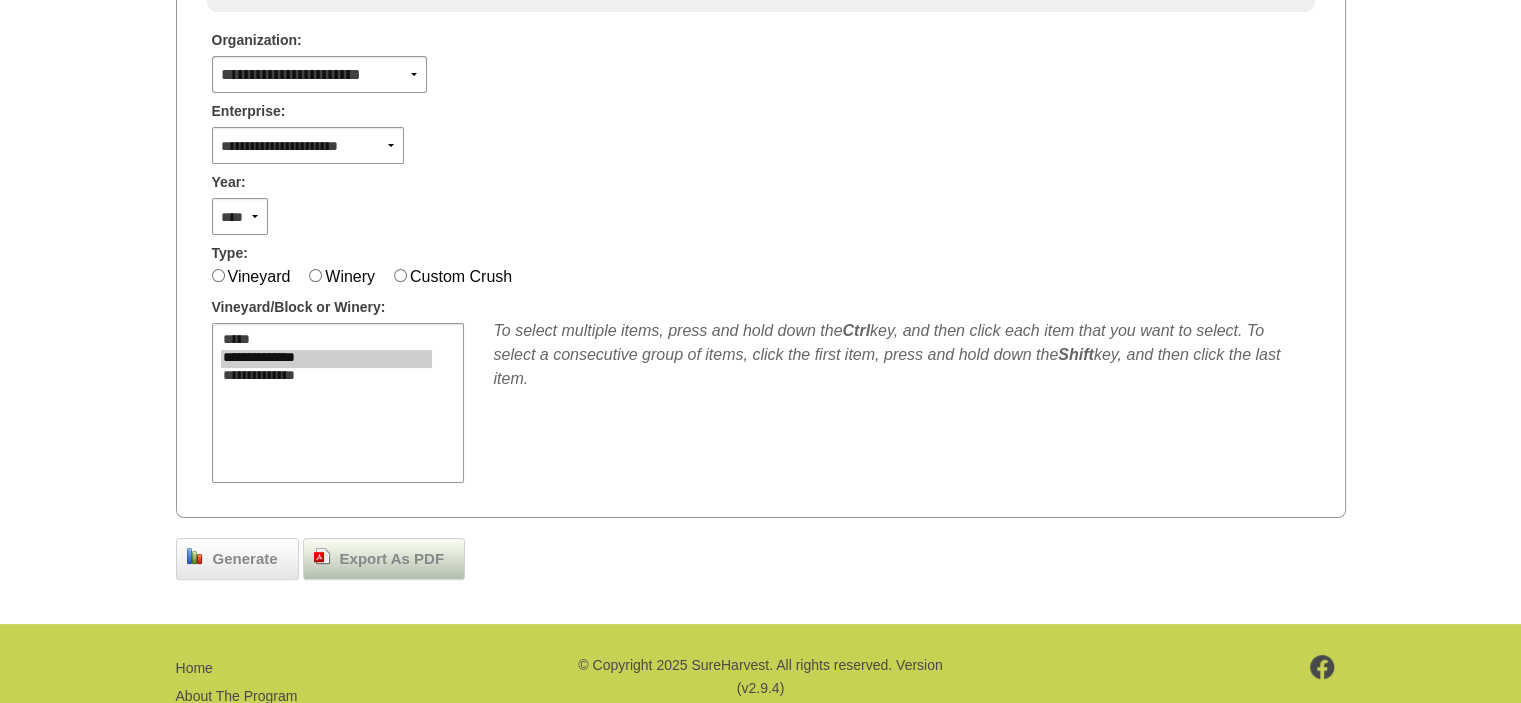click on "Export As PDF" at bounding box center [384, 559] 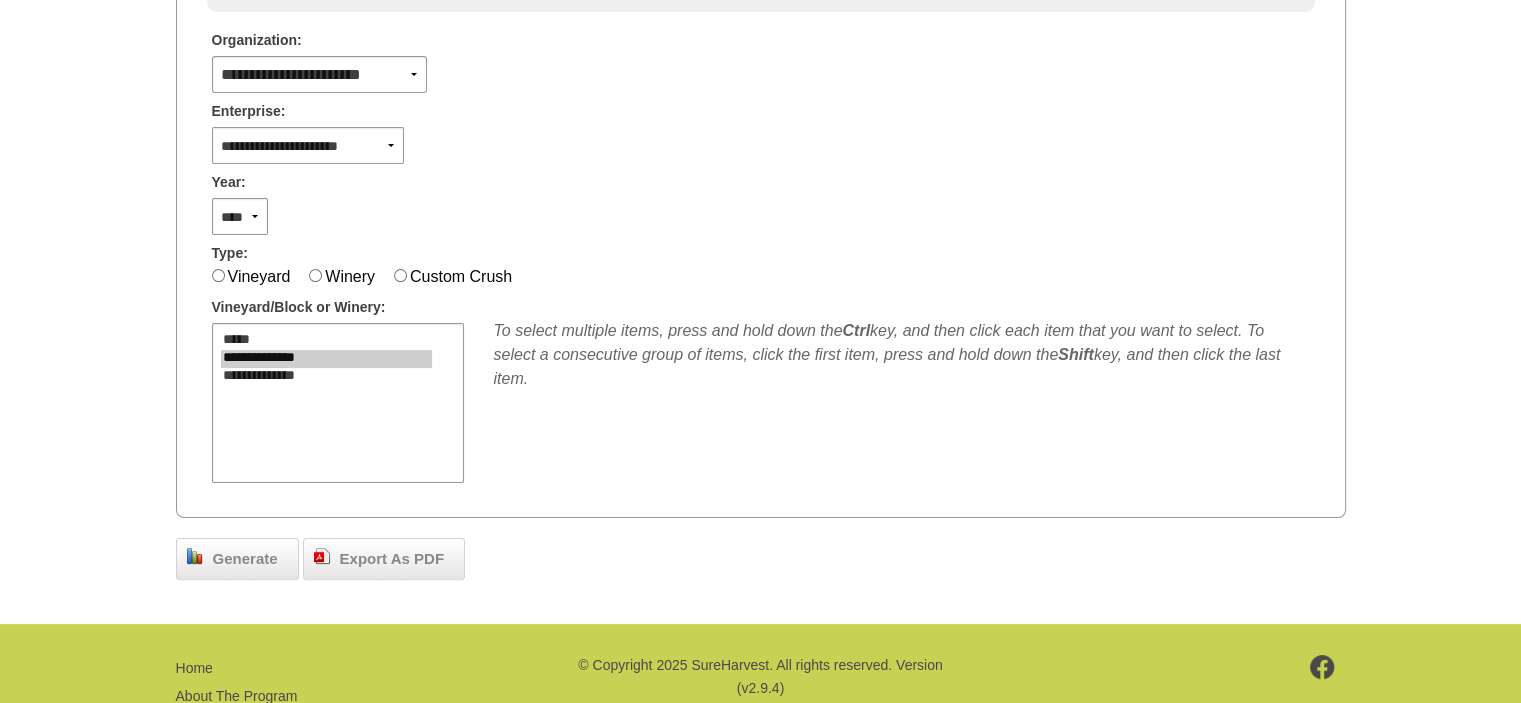 click on "Type:" at bounding box center (761, 250) 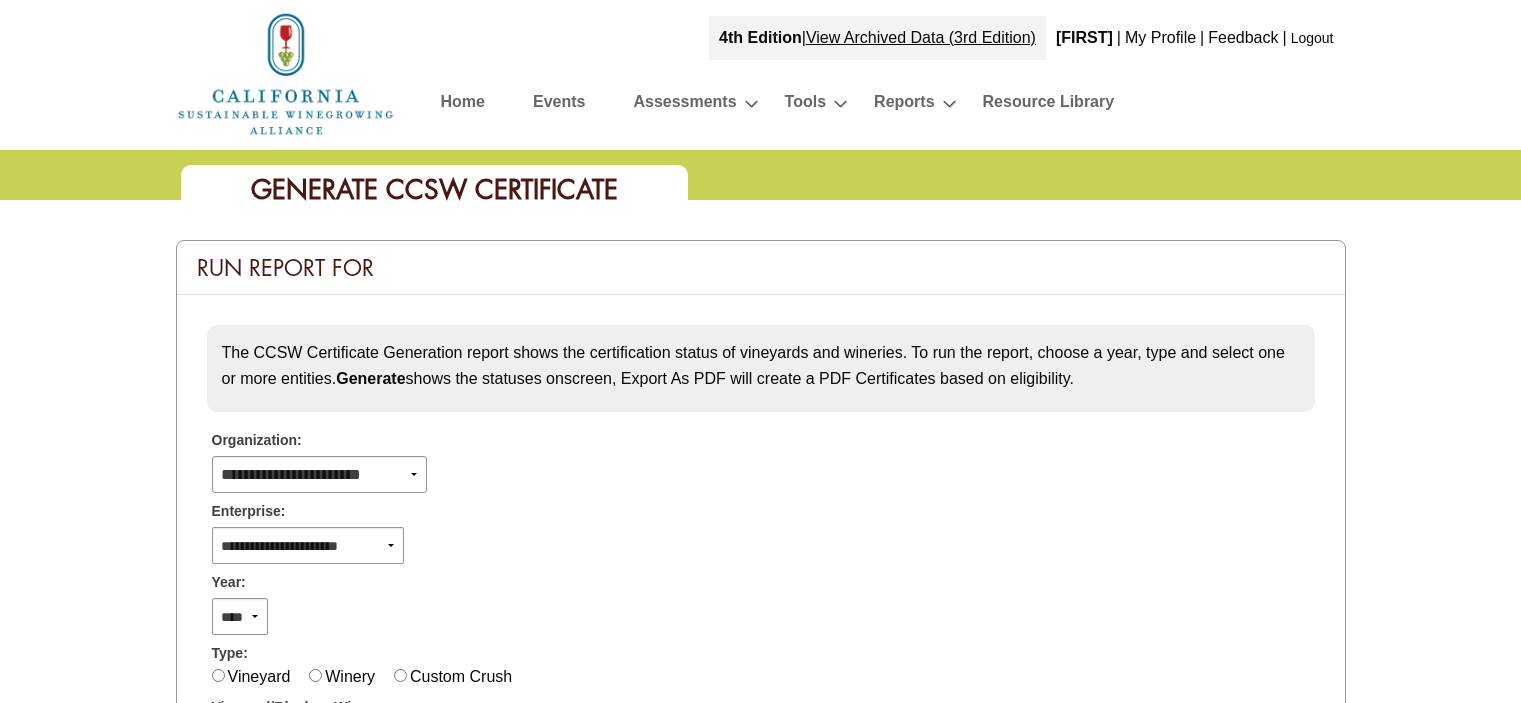 scroll, scrollTop: 400, scrollLeft: 0, axis: vertical 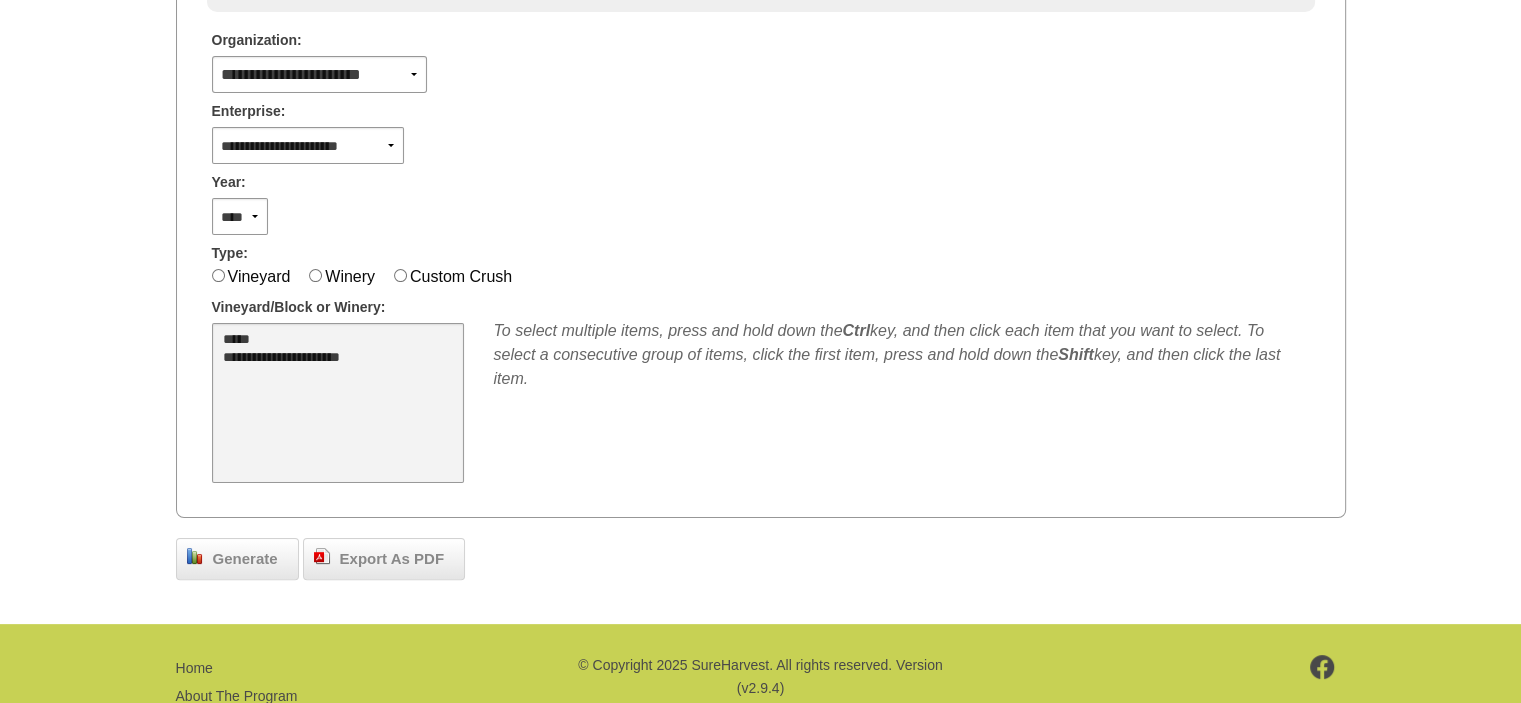 select on "****" 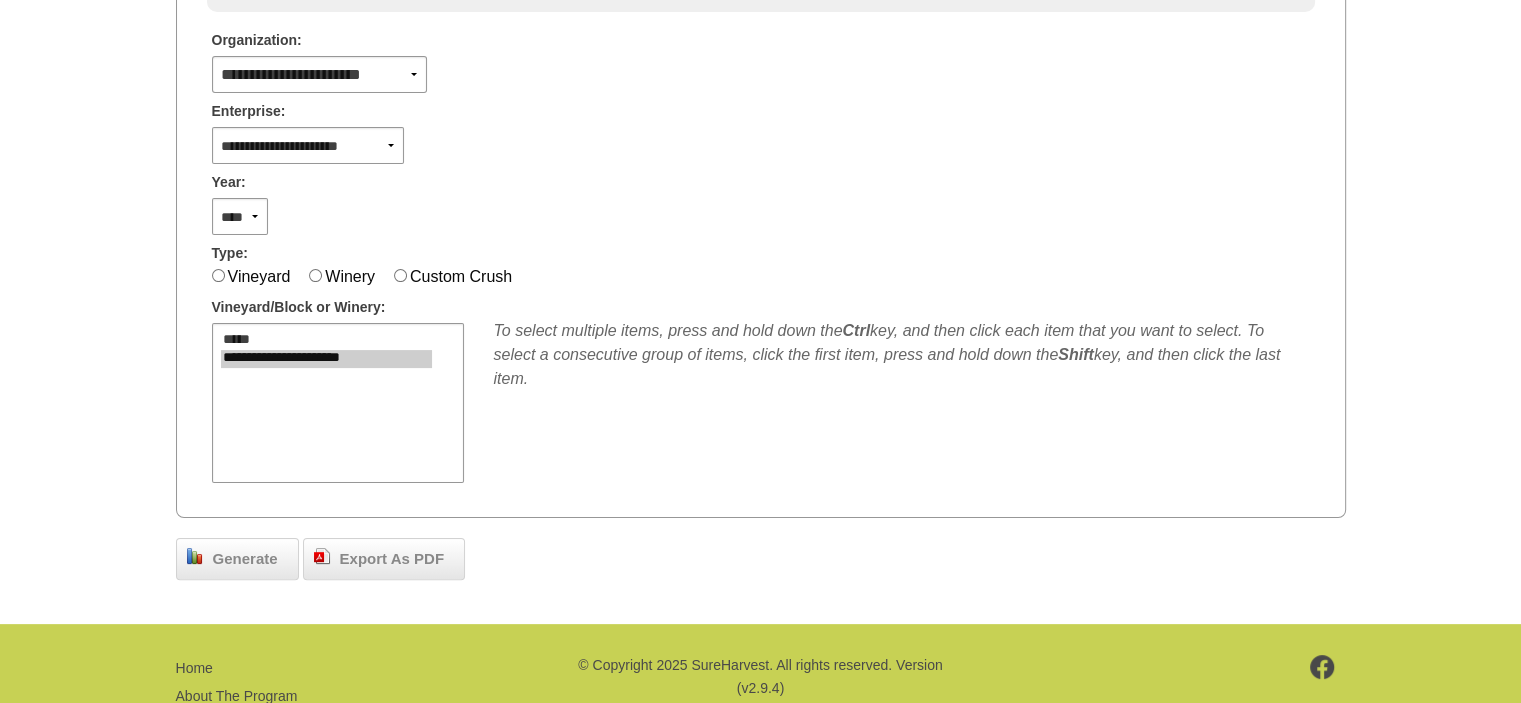 click on "**********" at bounding box center [761, 201] 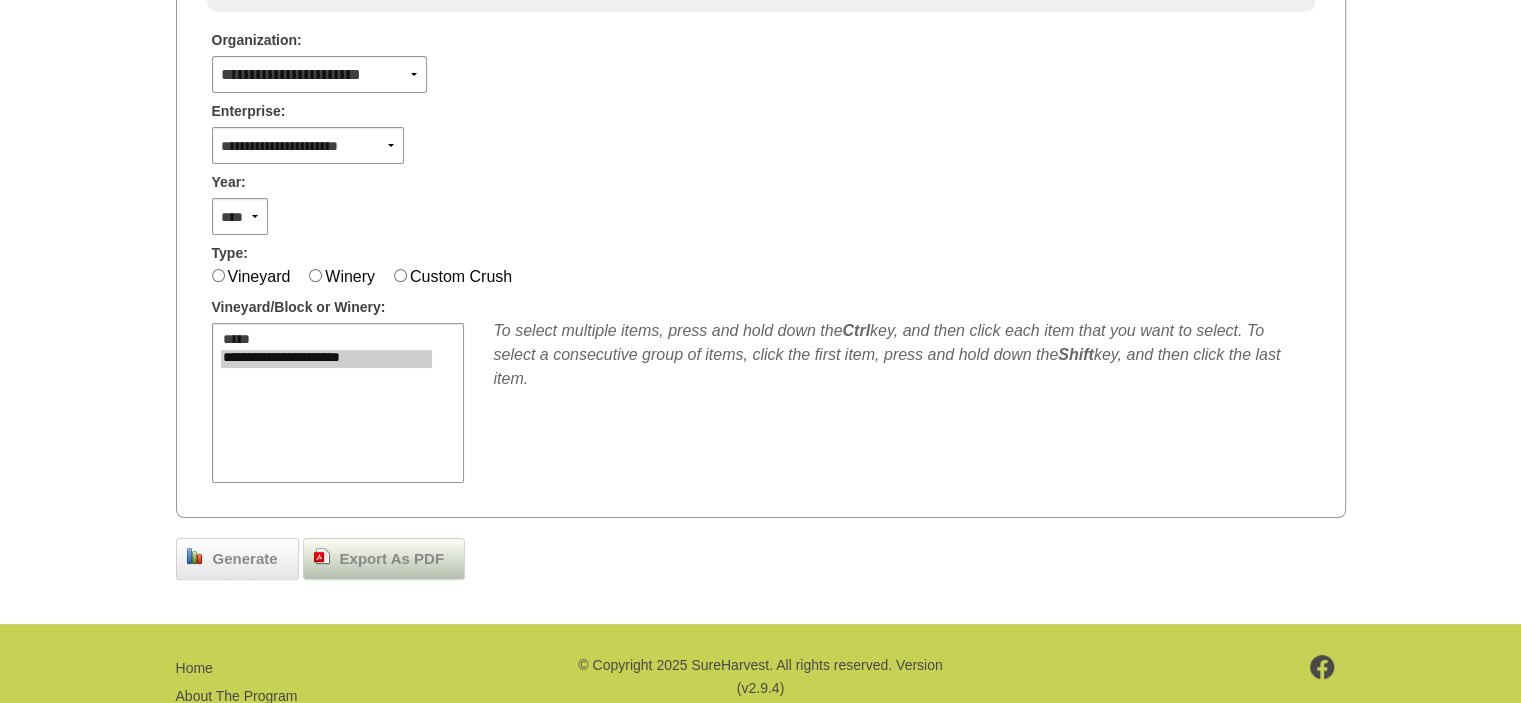 click on "Export As PDF" at bounding box center (384, 559) 